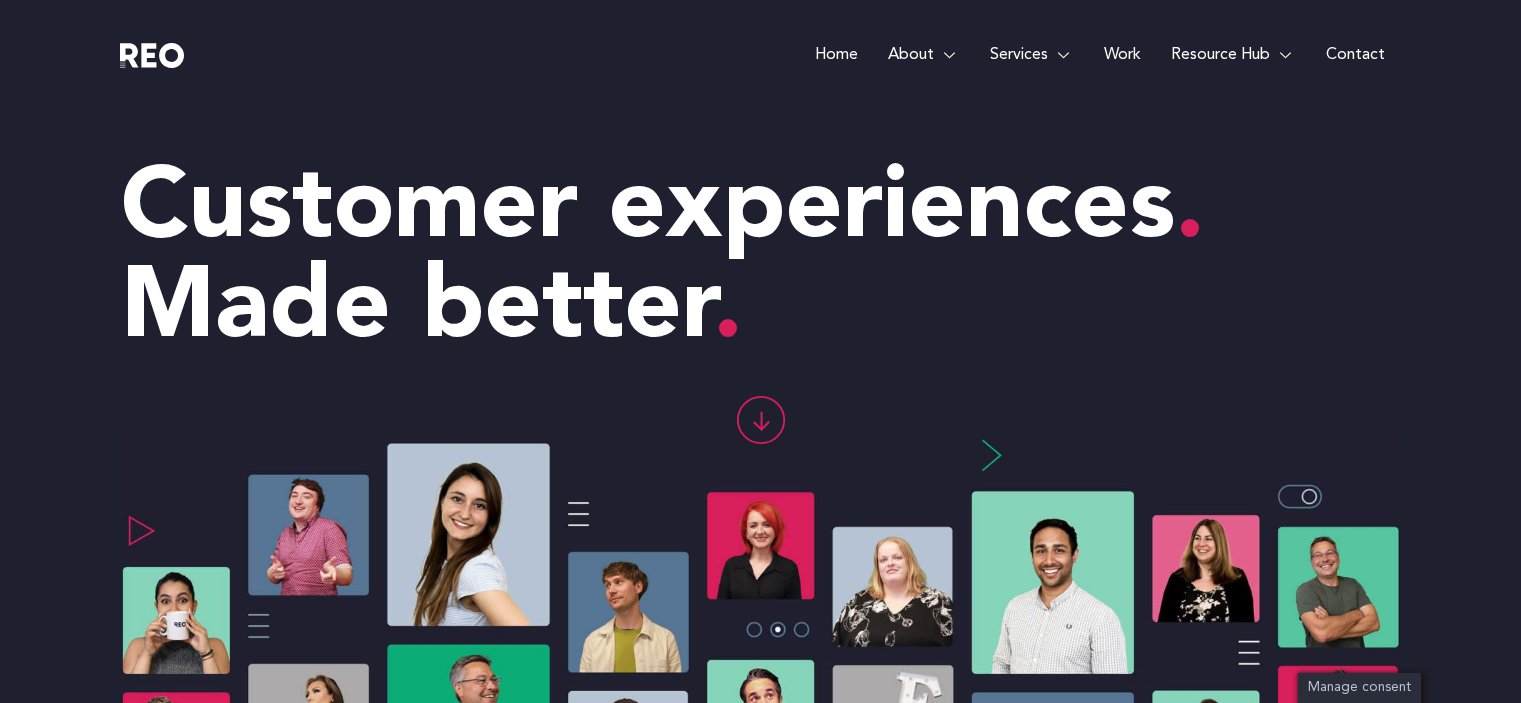 scroll, scrollTop: 100, scrollLeft: 0, axis: vertical 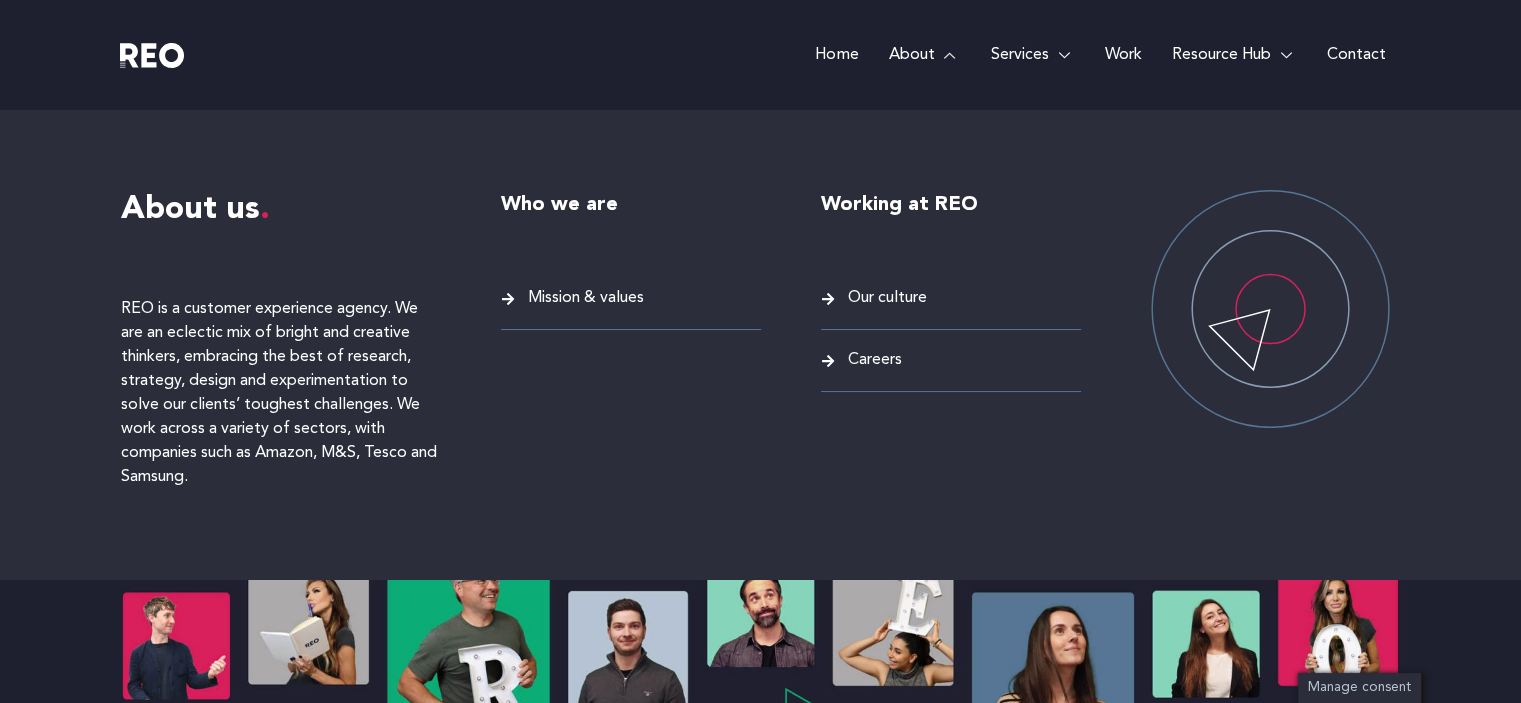 click on "Mission & values" at bounding box center (583, 298) 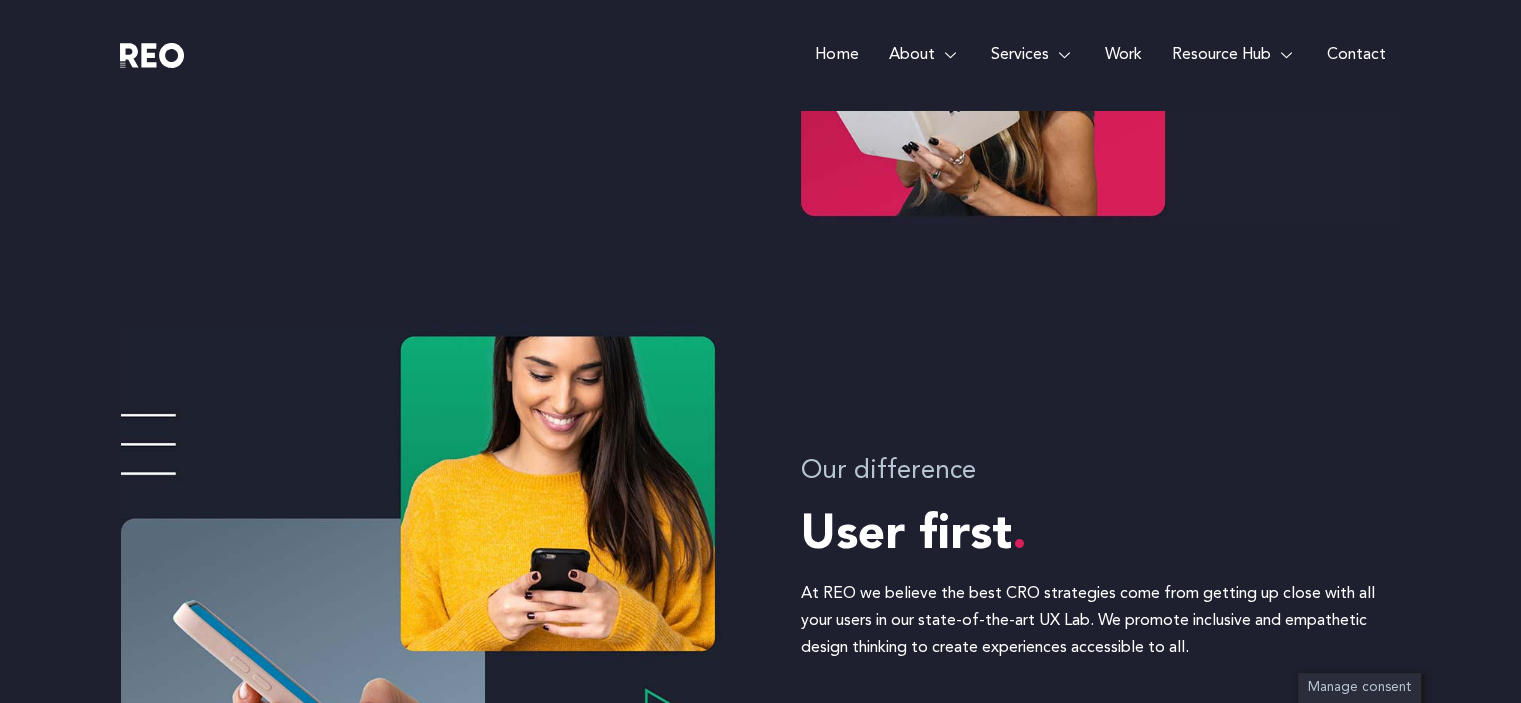 scroll, scrollTop: 1200, scrollLeft: 0, axis: vertical 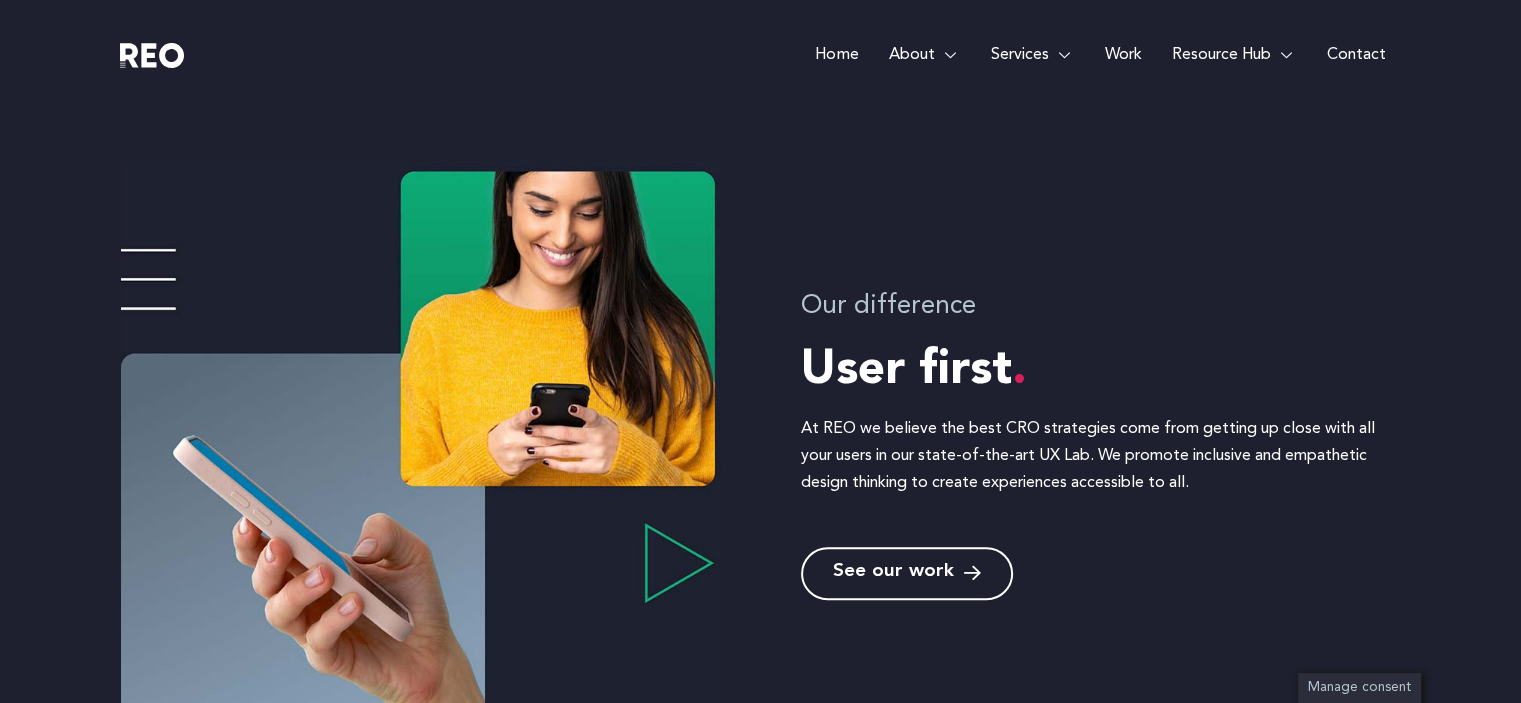 click on "See our work" at bounding box center [893, 573] 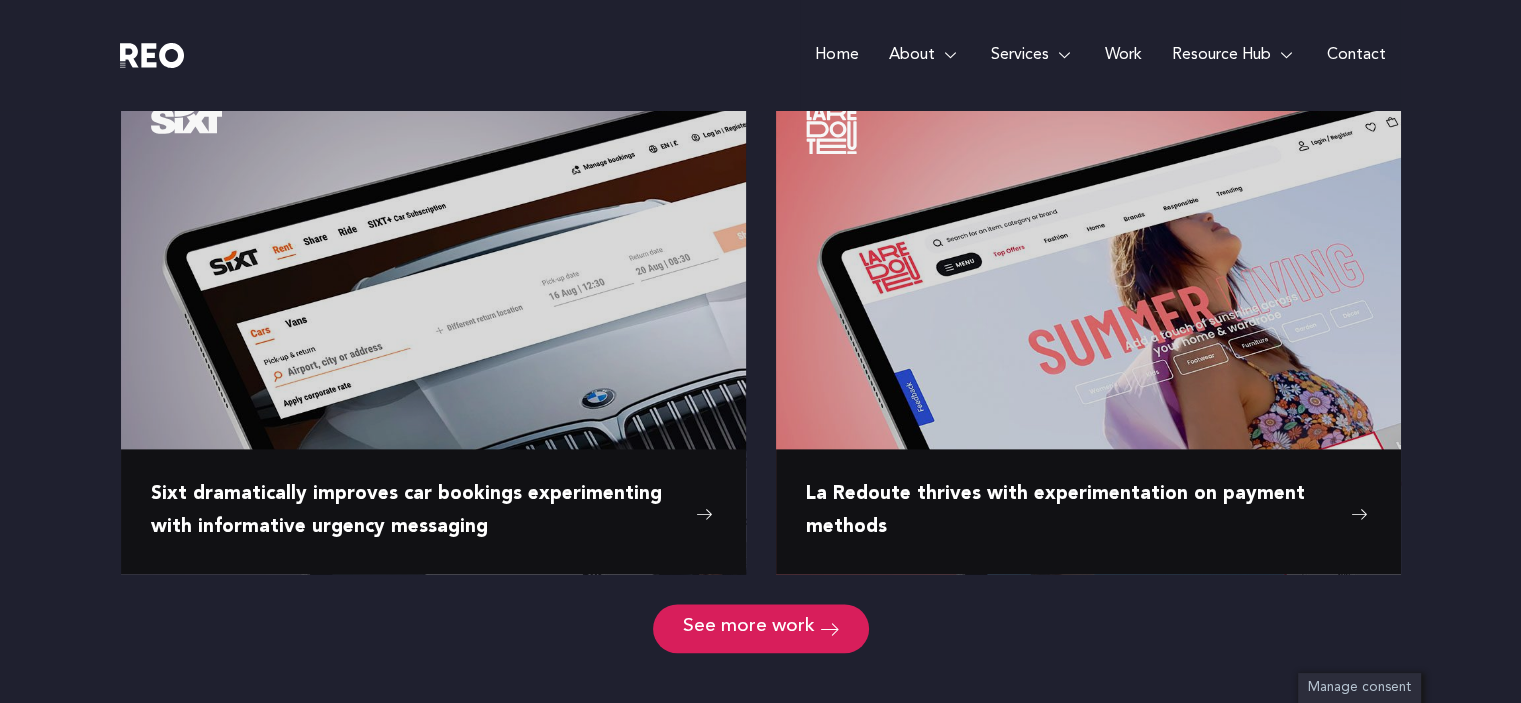 scroll, scrollTop: 2700, scrollLeft: 0, axis: vertical 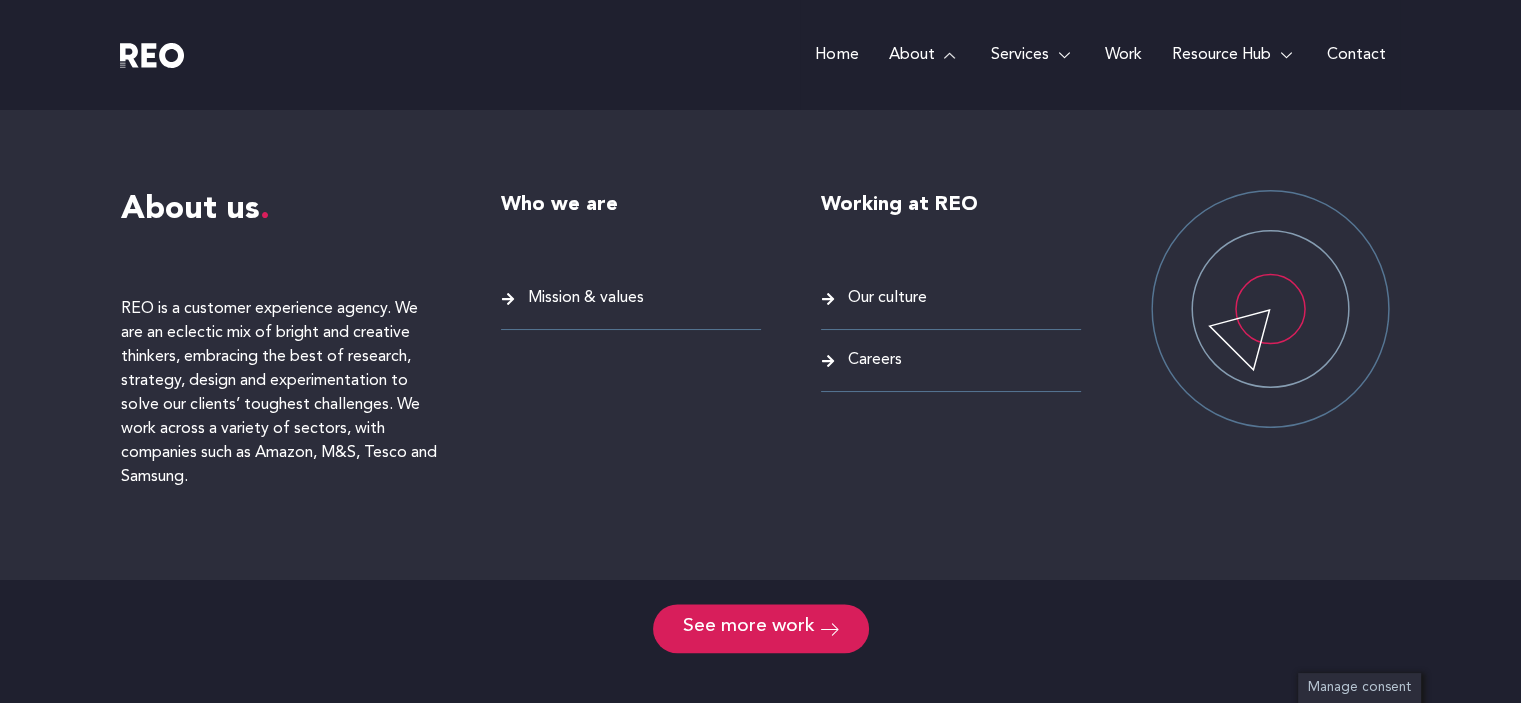 click on "Mission & values" at bounding box center [583, 298] 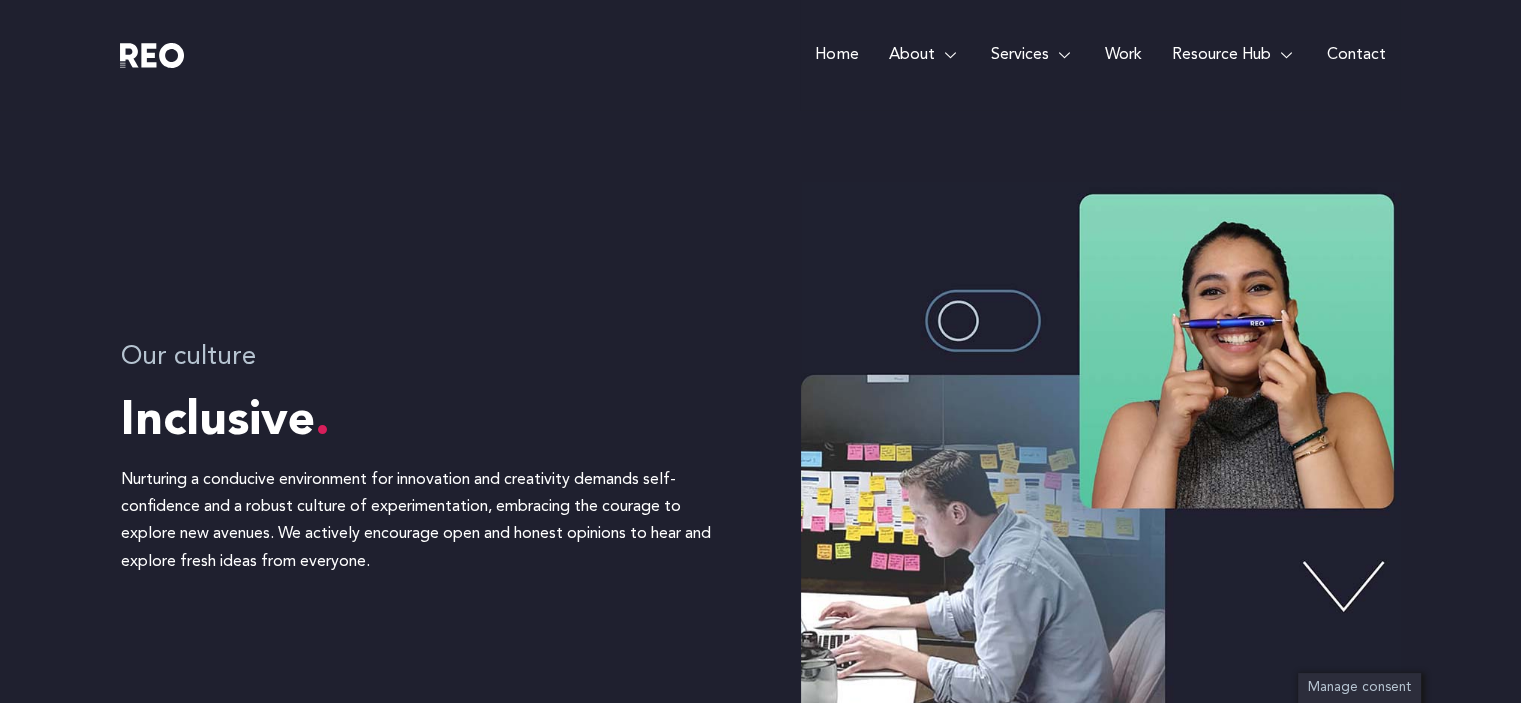 scroll, scrollTop: 3200, scrollLeft: 0, axis: vertical 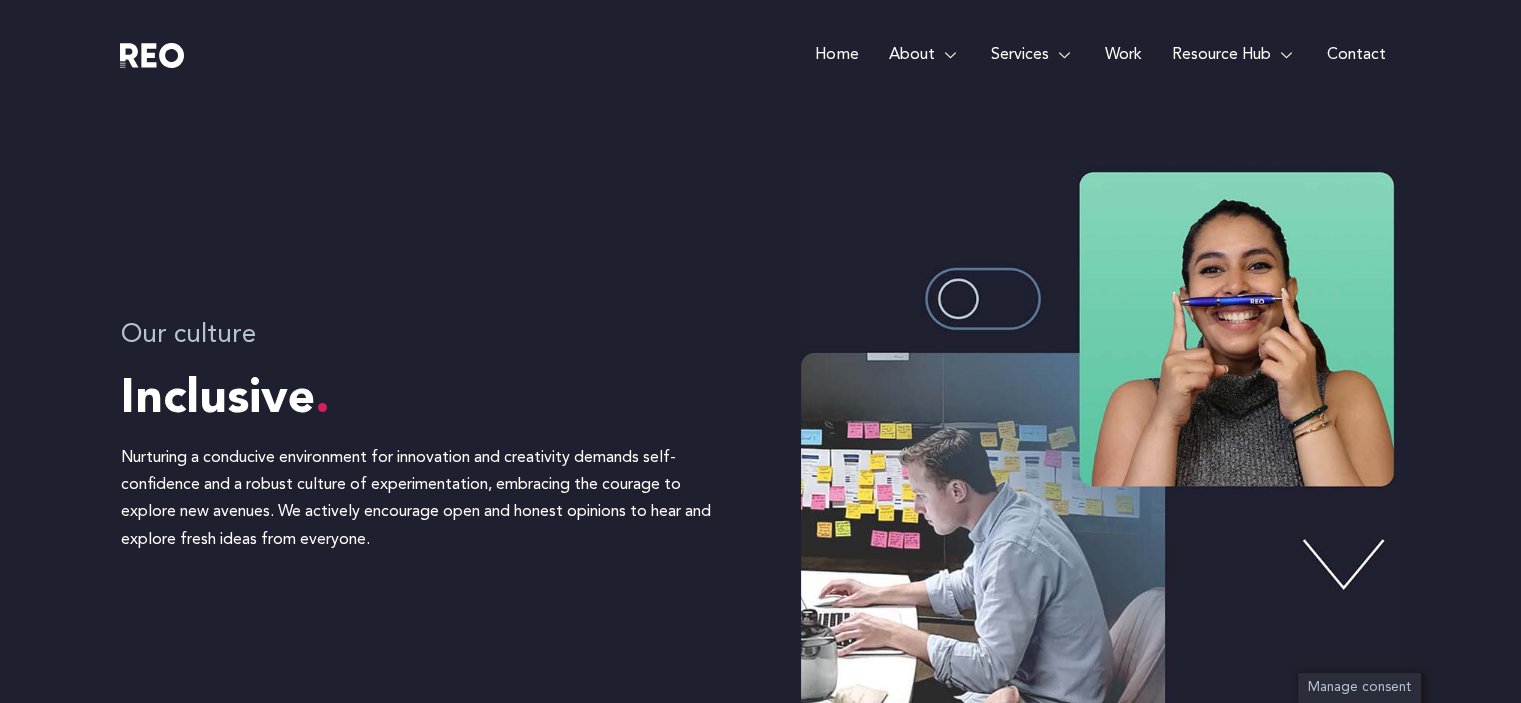 click at bounding box center [1101, 442] 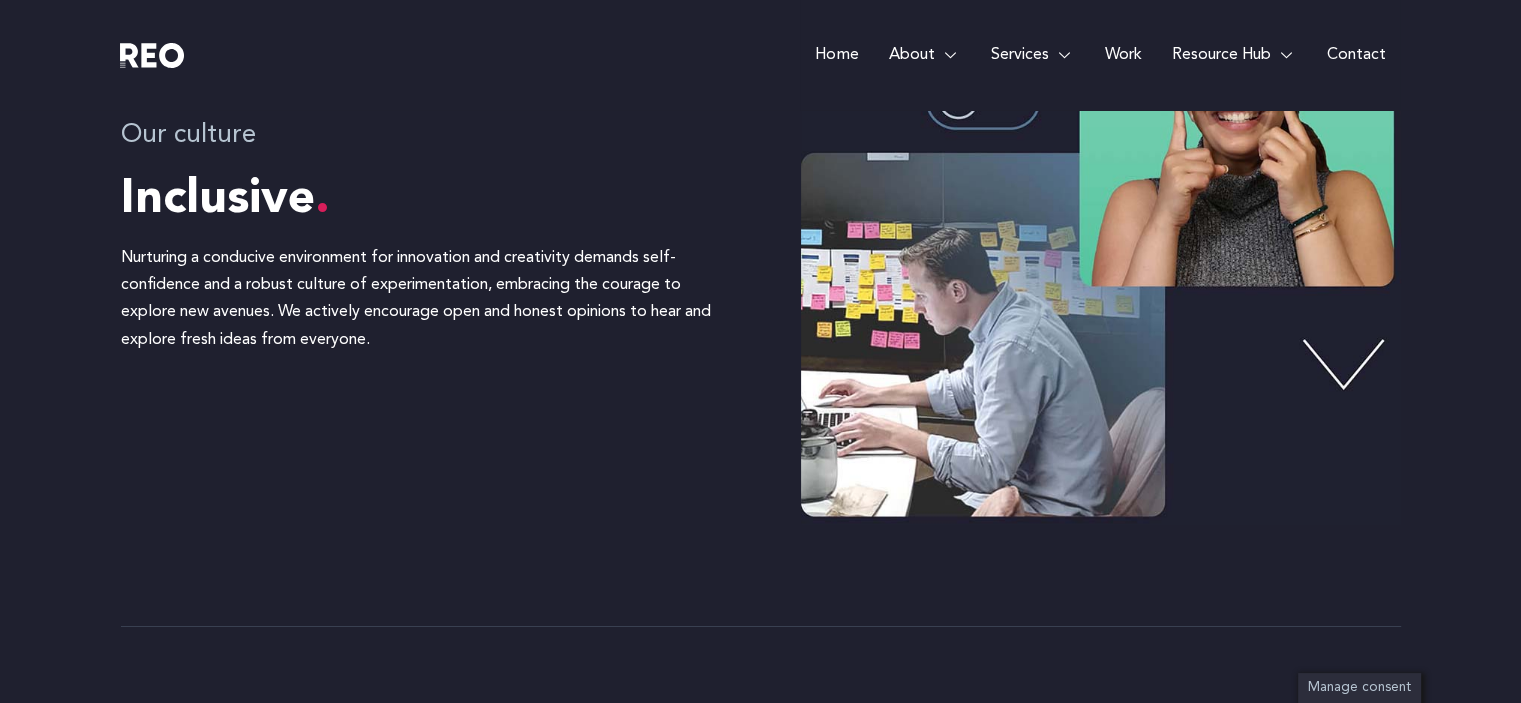scroll, scrollTop: 3700, scrollLeft: 0, axis: vertical 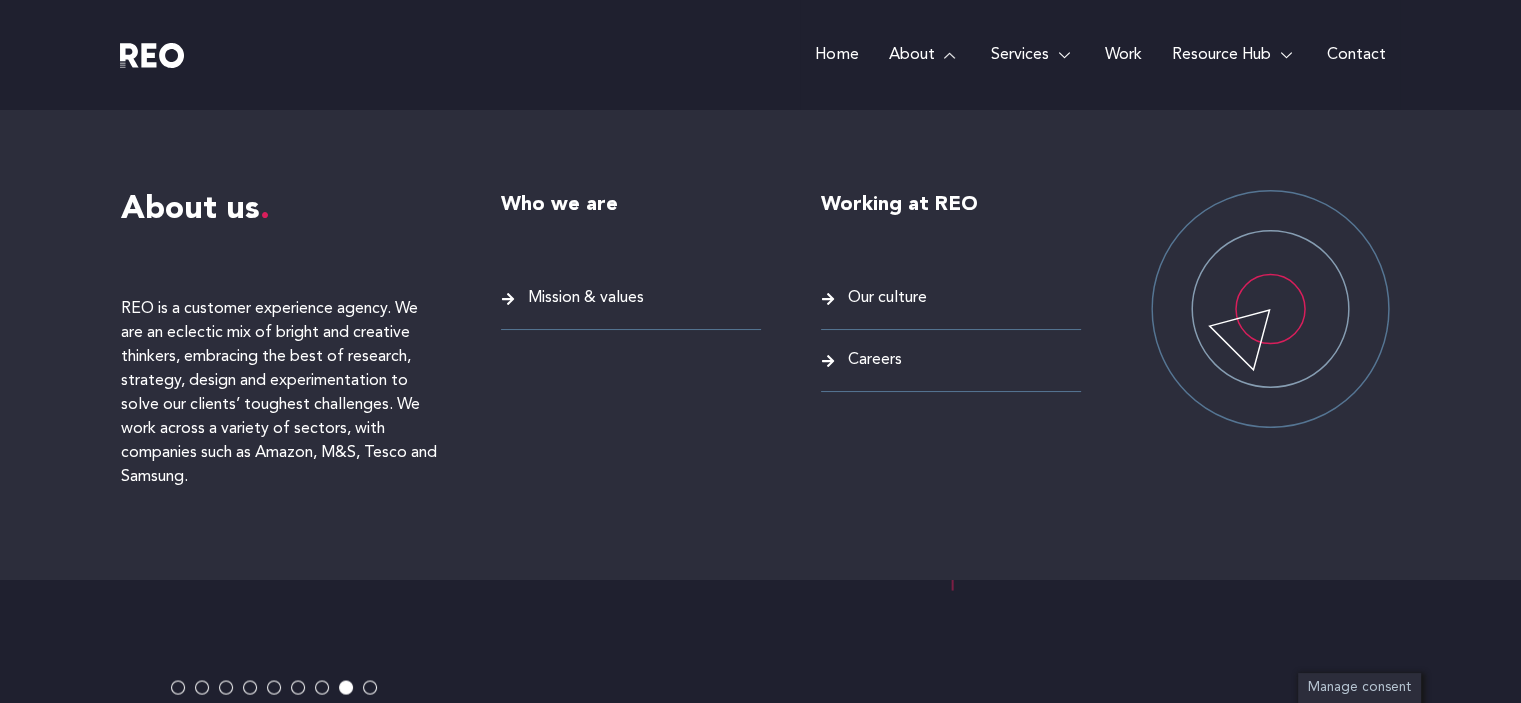 click on "Our culture" at bounding box center (885, 298) 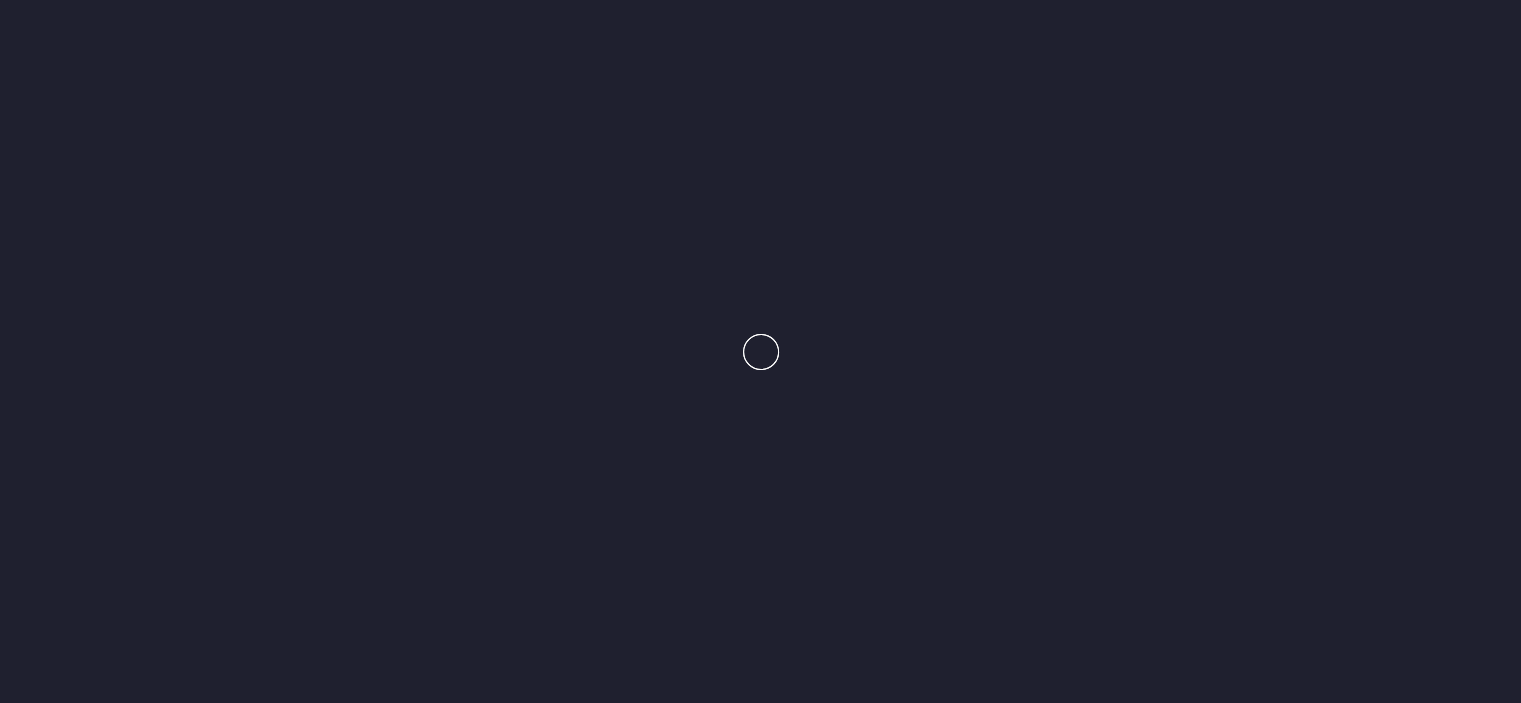 click at bounding box center [760, 351] 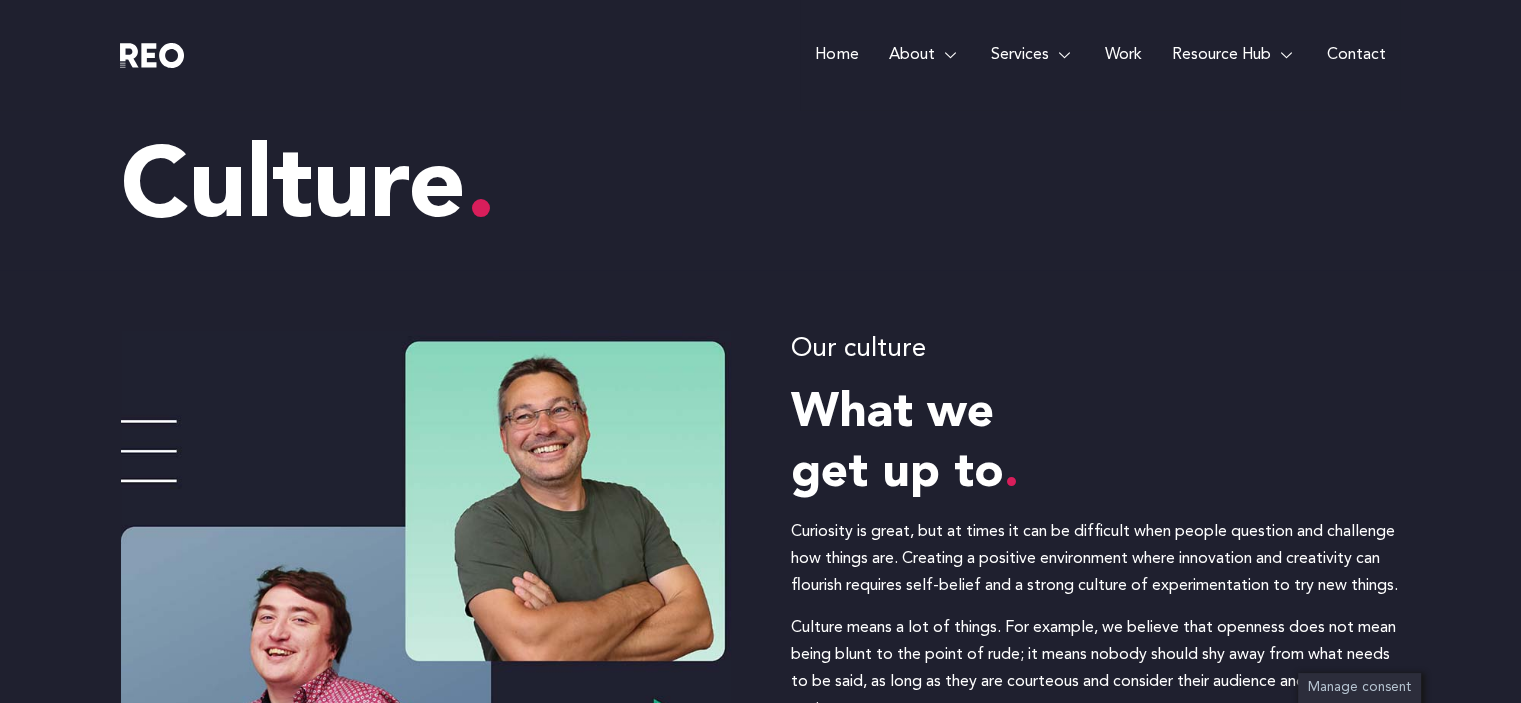 scroll, scrollTop: 0, scrollLeft: 0, axis: both 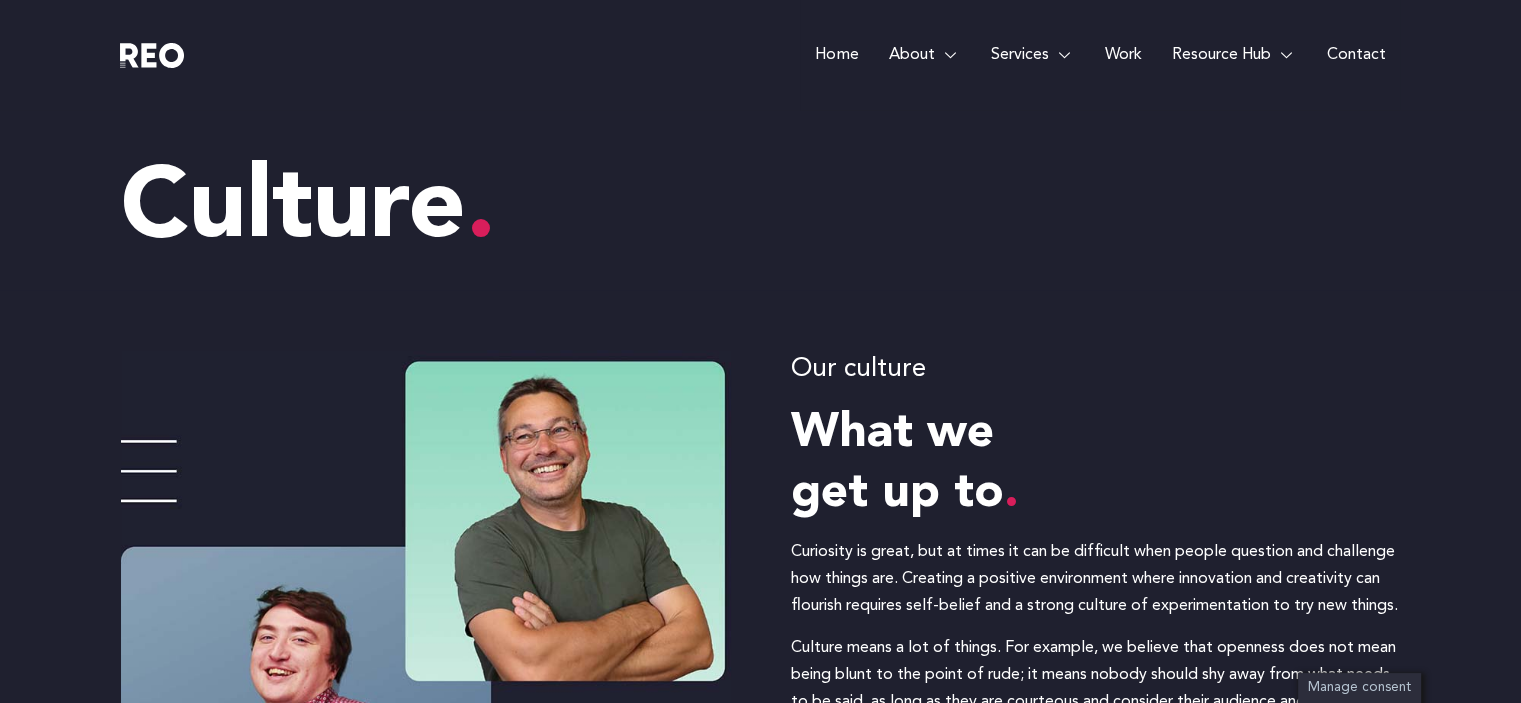 click at bounding box center [426, 638] 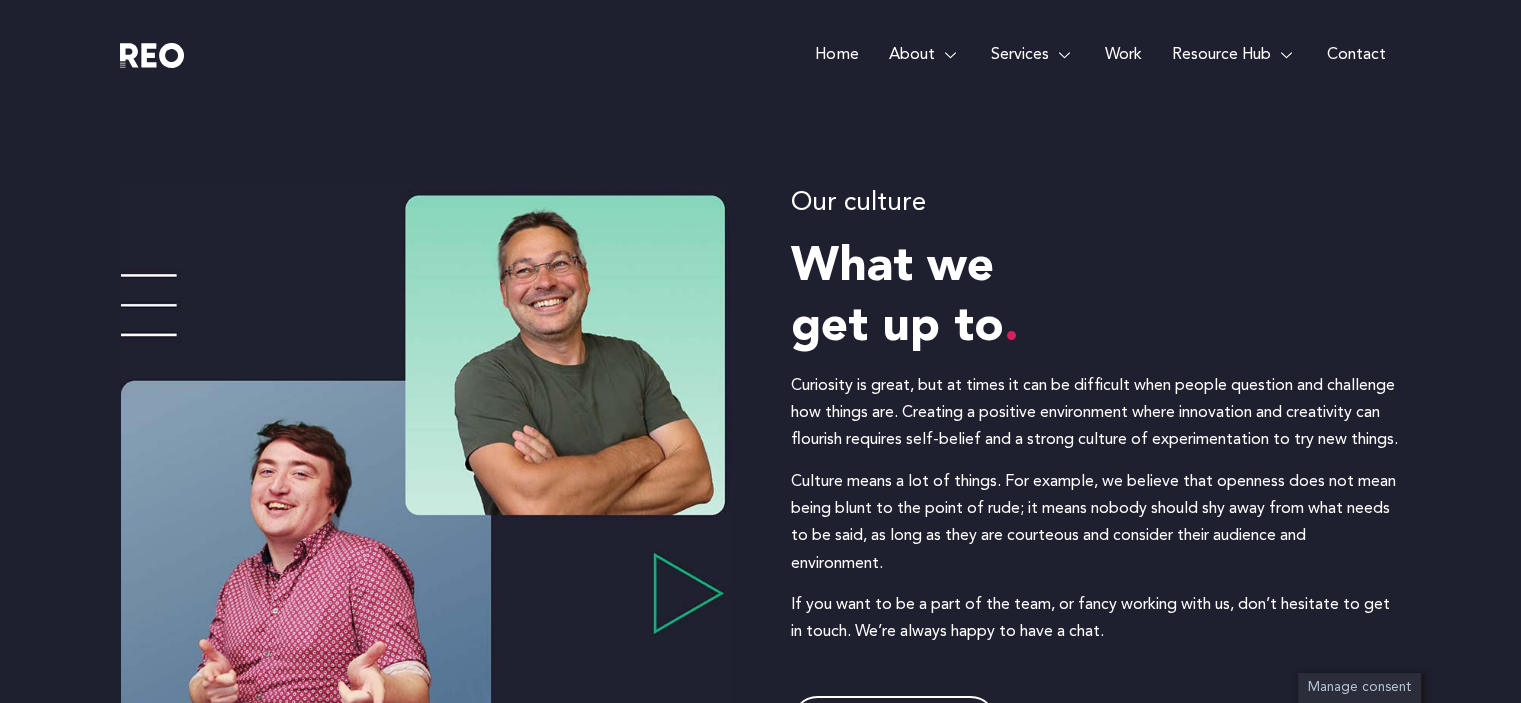scroll, scrollTop: 200, scrollLeft: 0, axis: vertical 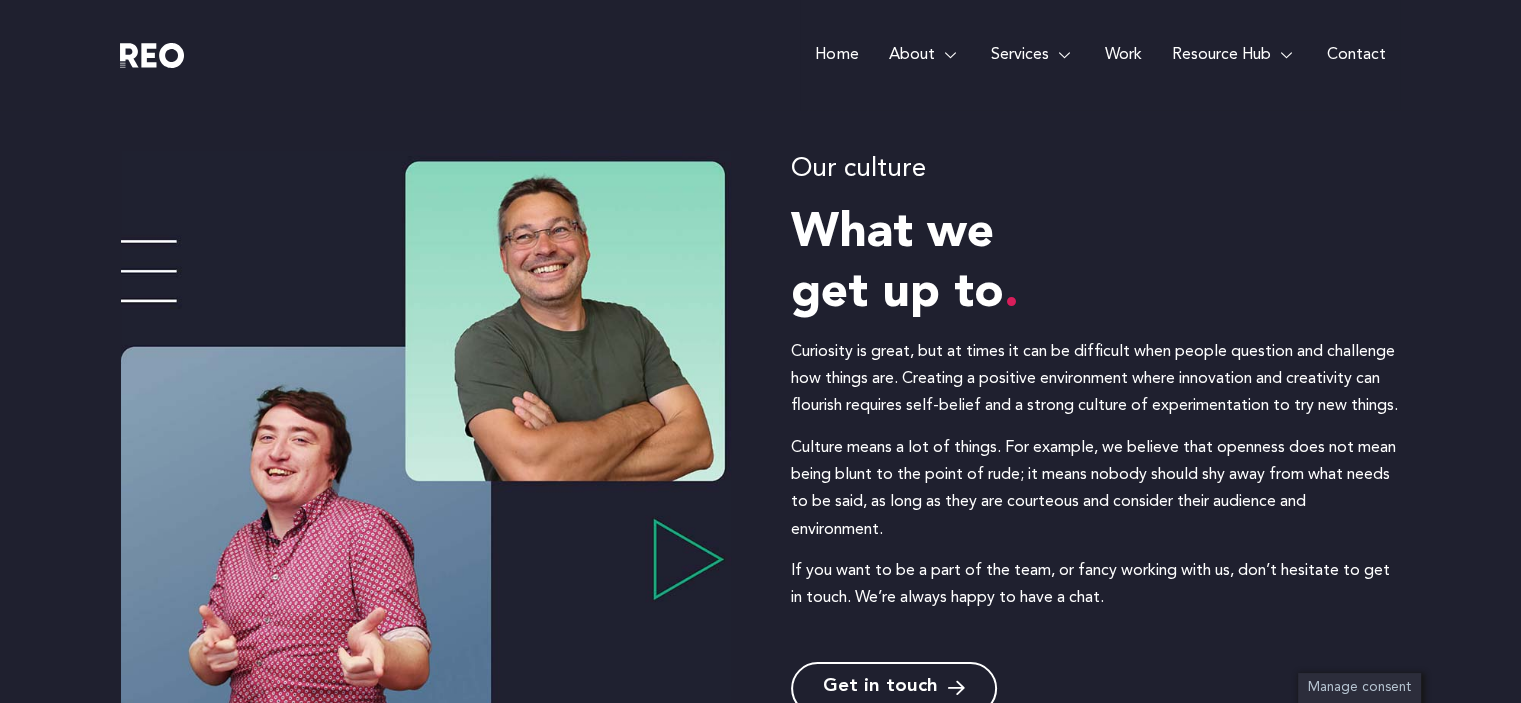 click on "Careers" at bounding box center (872, 360) 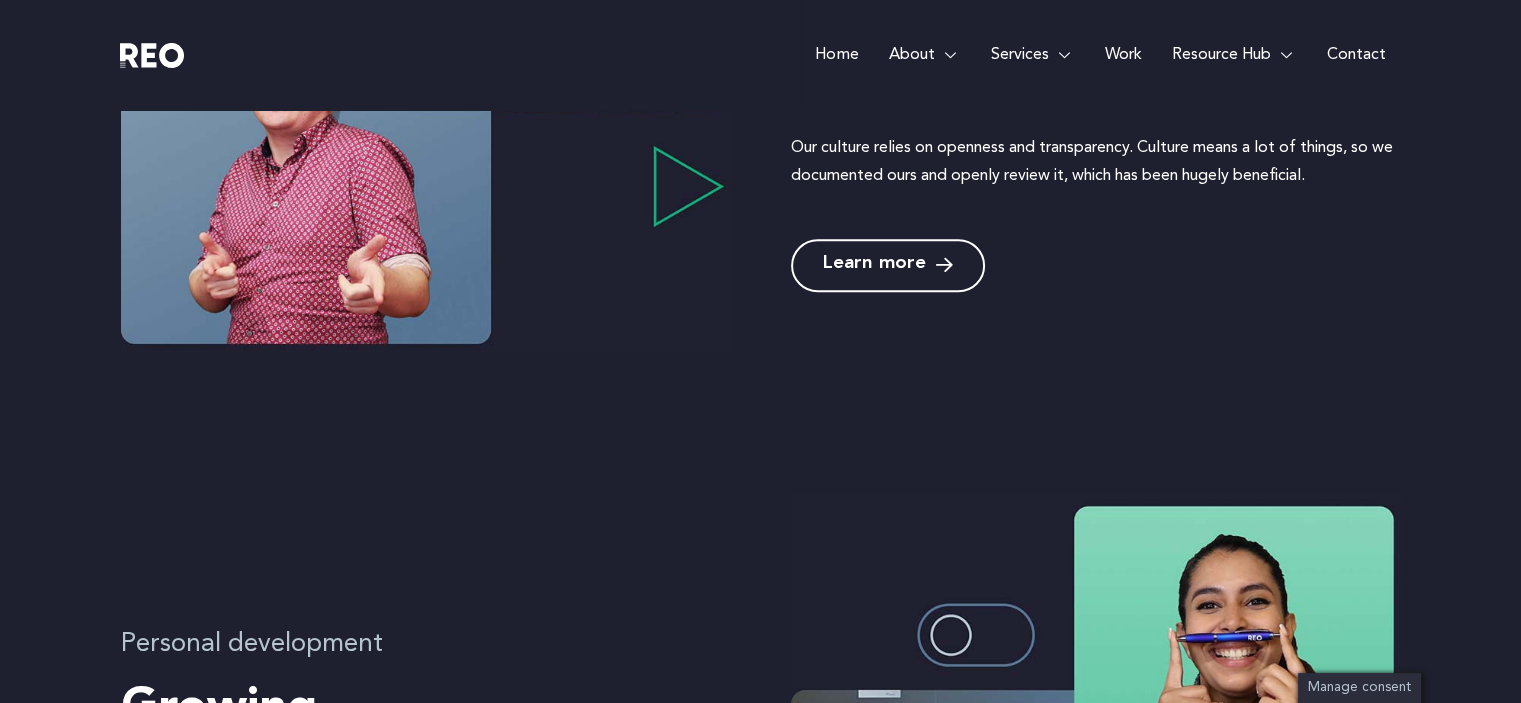 scroll, scrollTop: 1300, scrollLeft: 0, axis: vertical 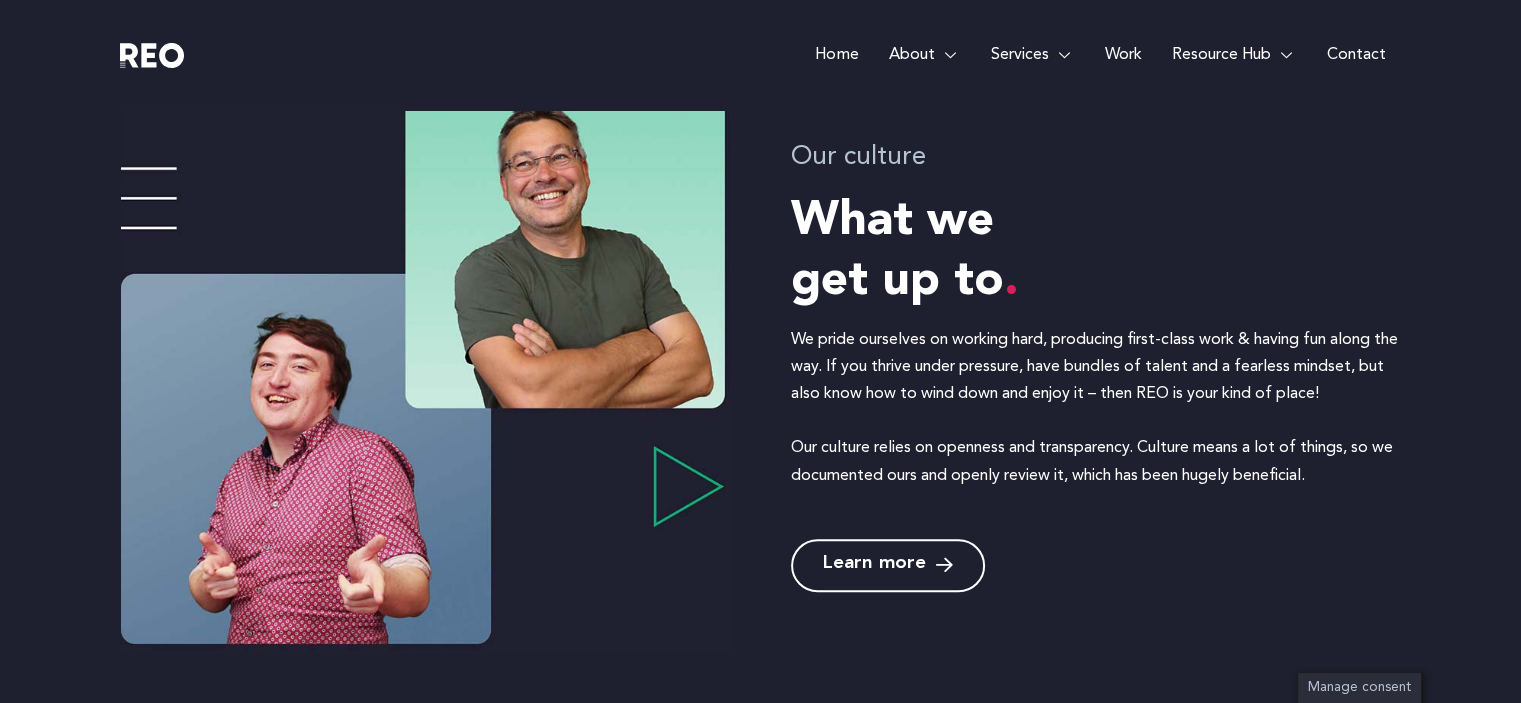click at bounding box center (944, 565) 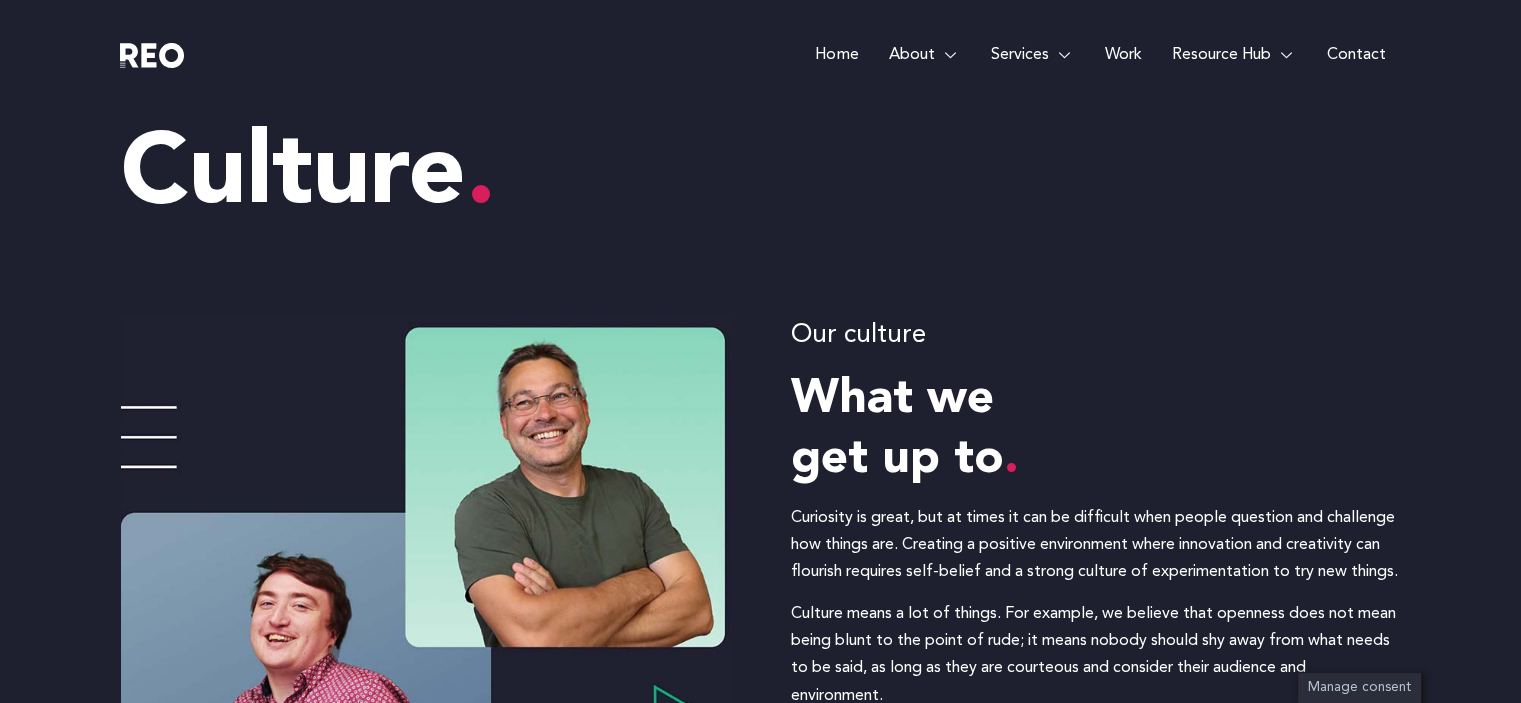scroll, scrollTop: 0, scrollLeft: 0, axis: both 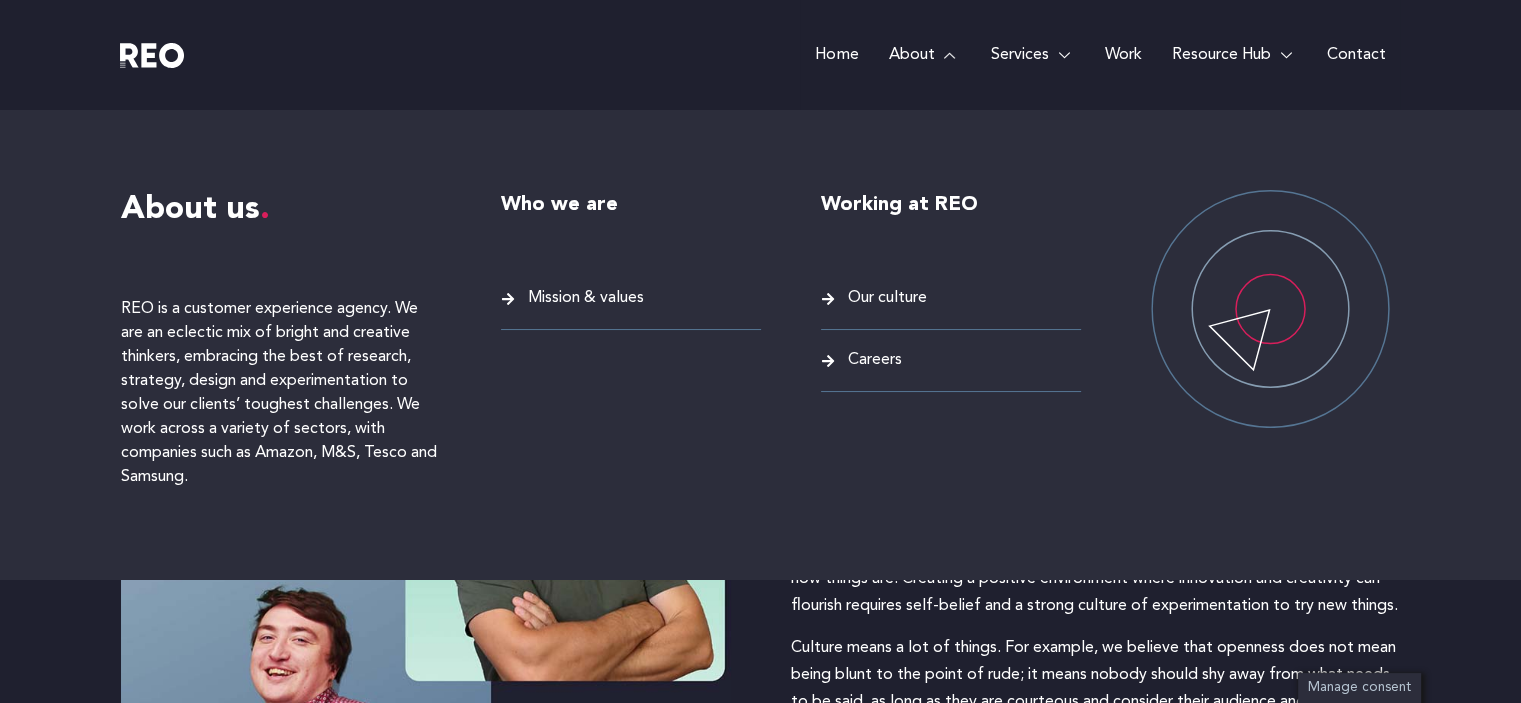 click on "Careers" at bounding box center (872, 360) 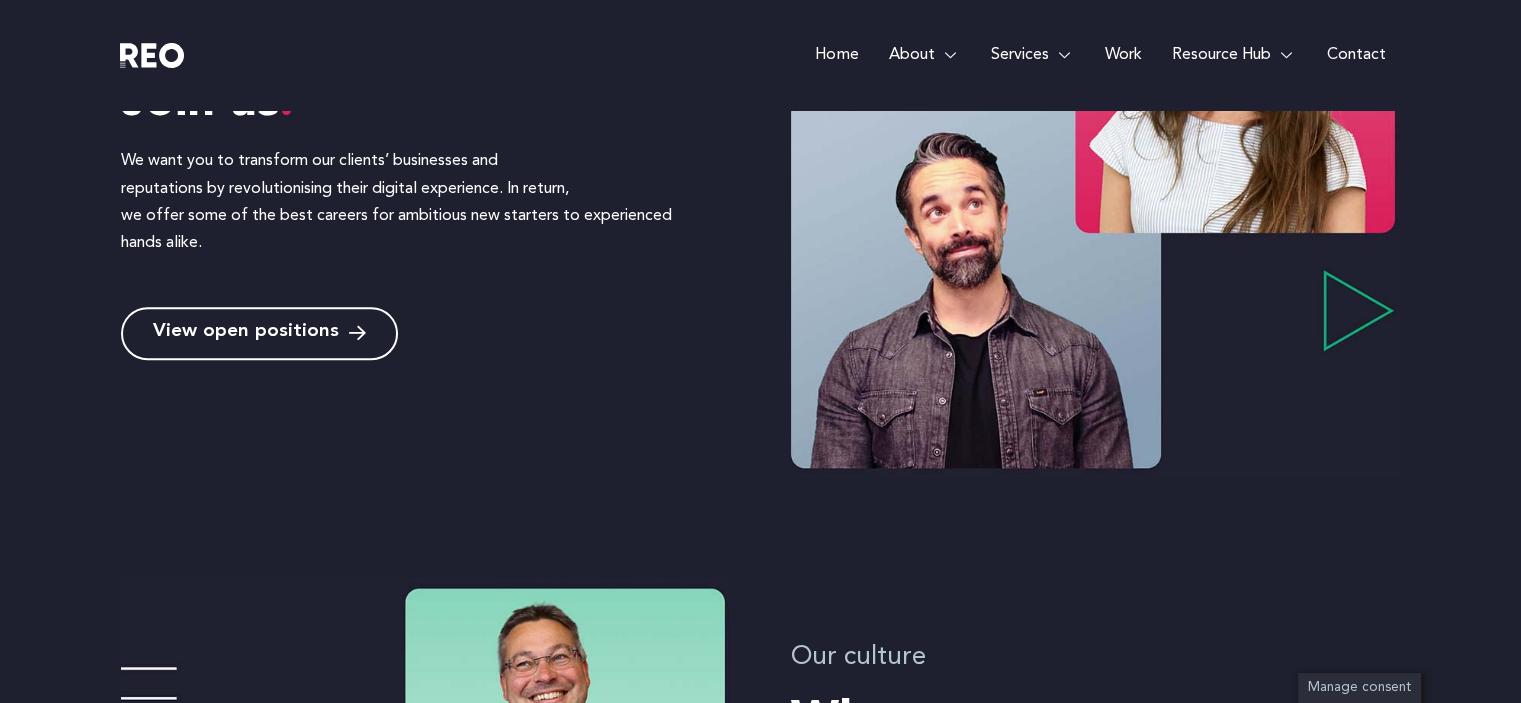 click on "View open positions" at bounding box center [246, 333] 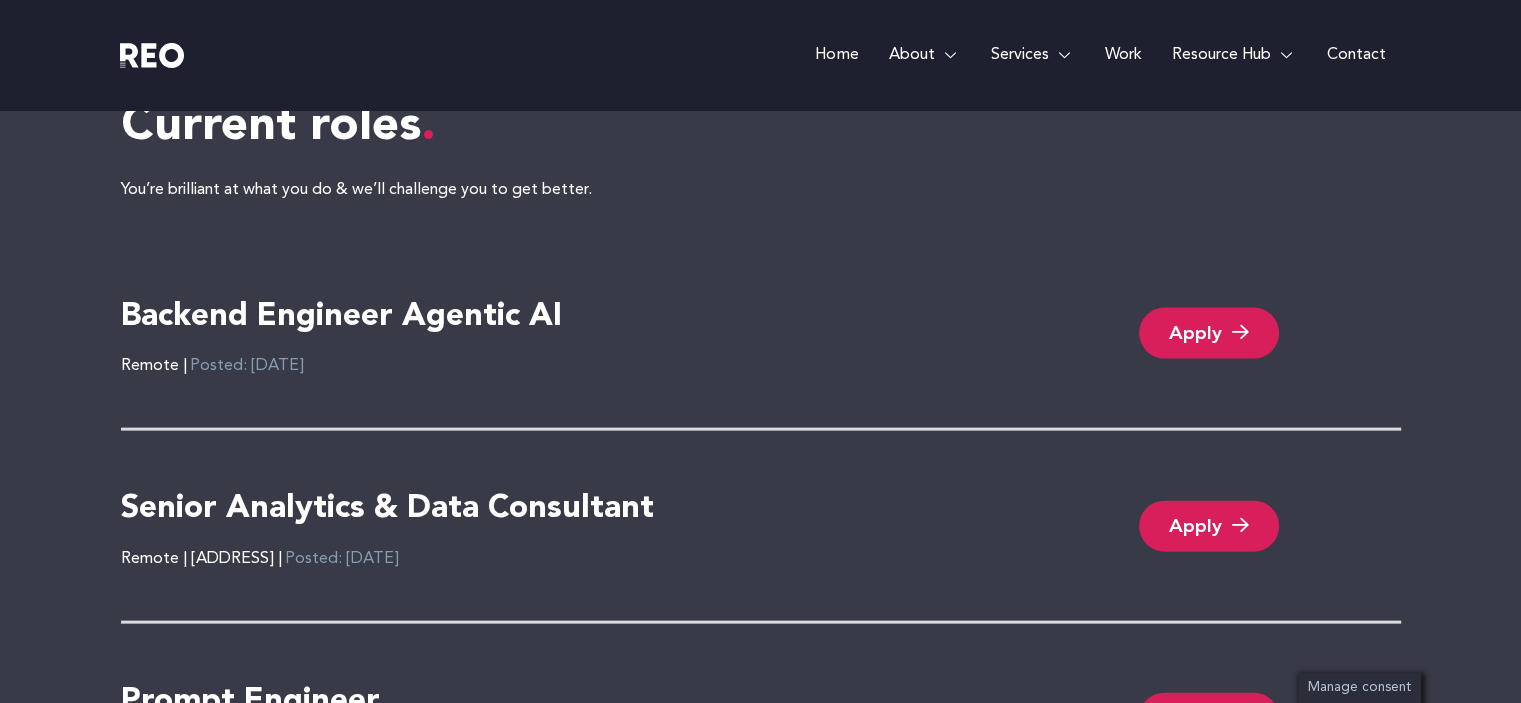 scroll, scrollTop: 4228, scrollLeft: 0, axis: vertical 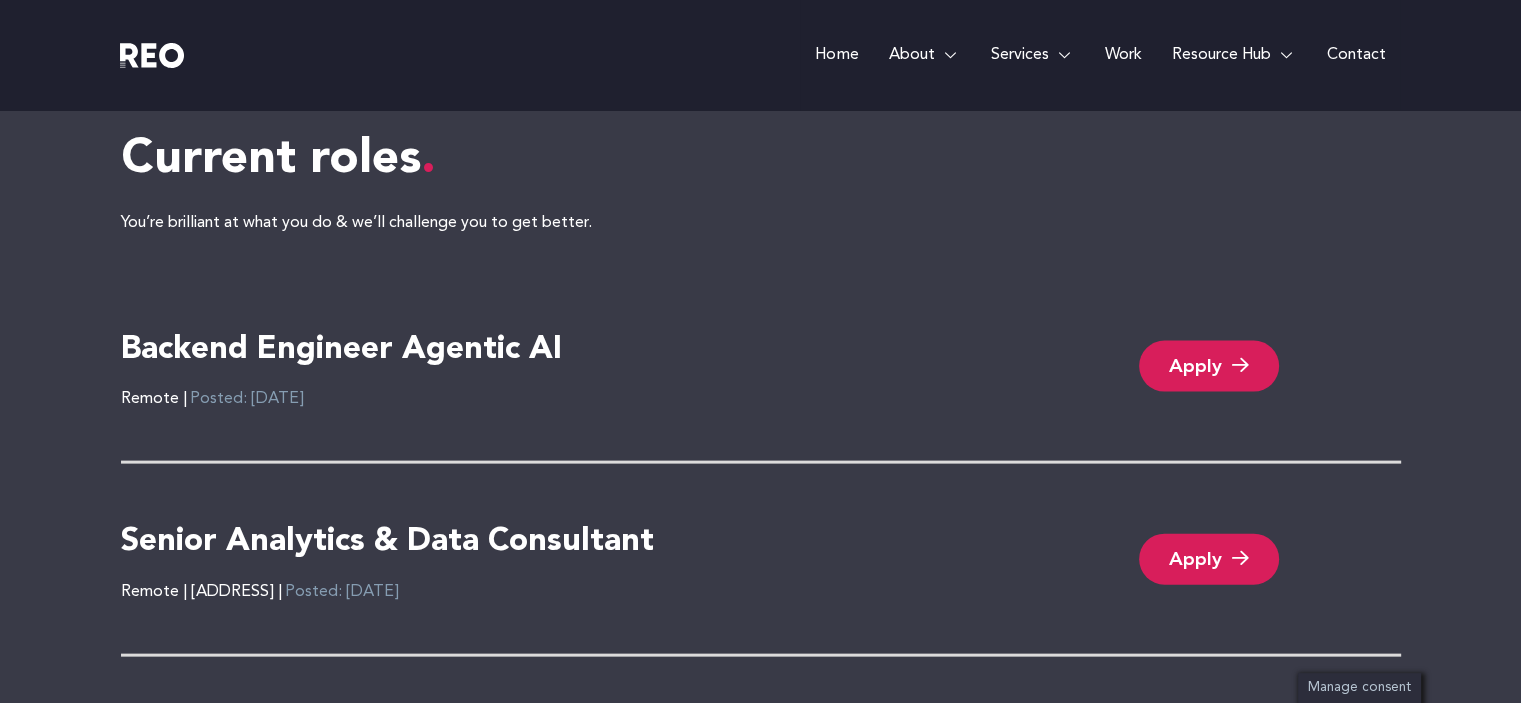 click on "Backend Engineer Agentic AI" at bounding box center (341, 351) 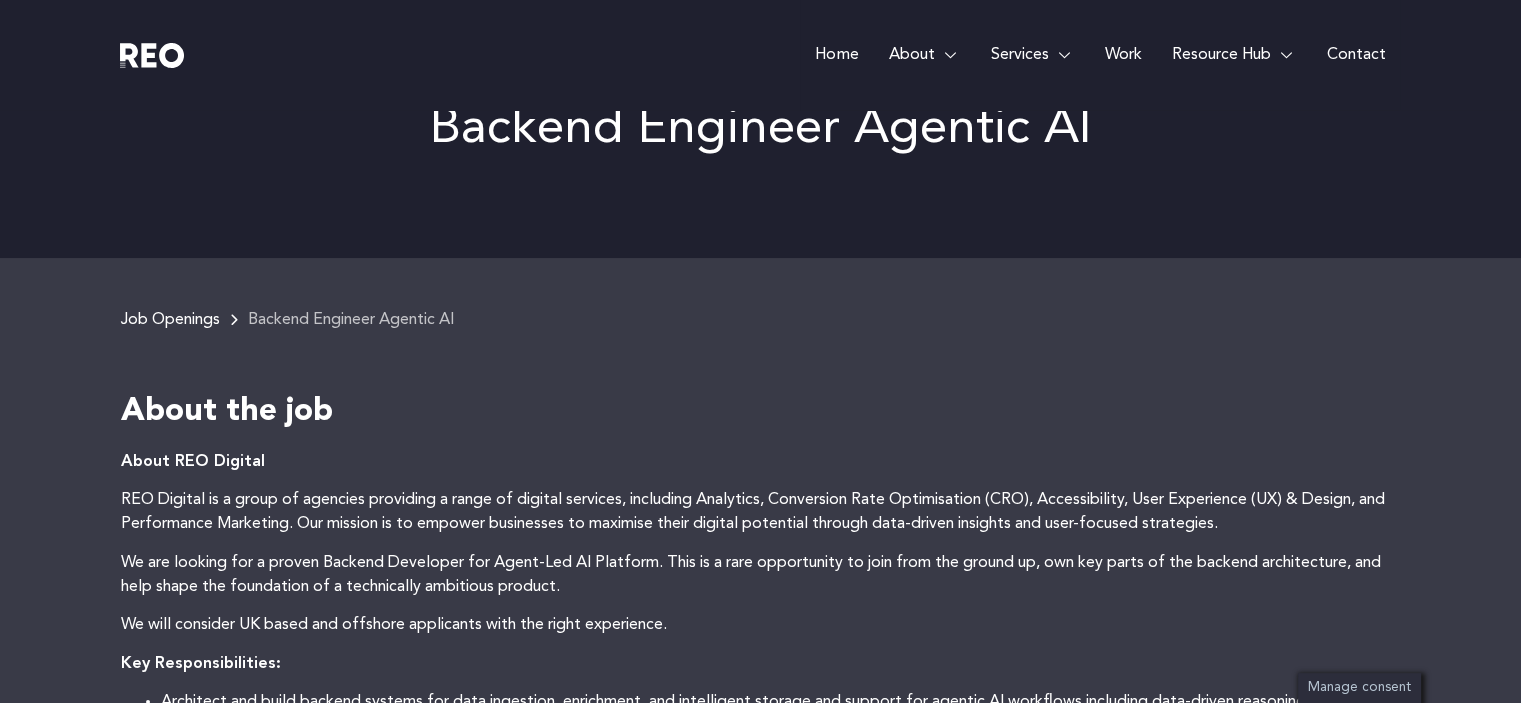 scroll, scrollTop: 0, scrollLeft: 0, axis: both 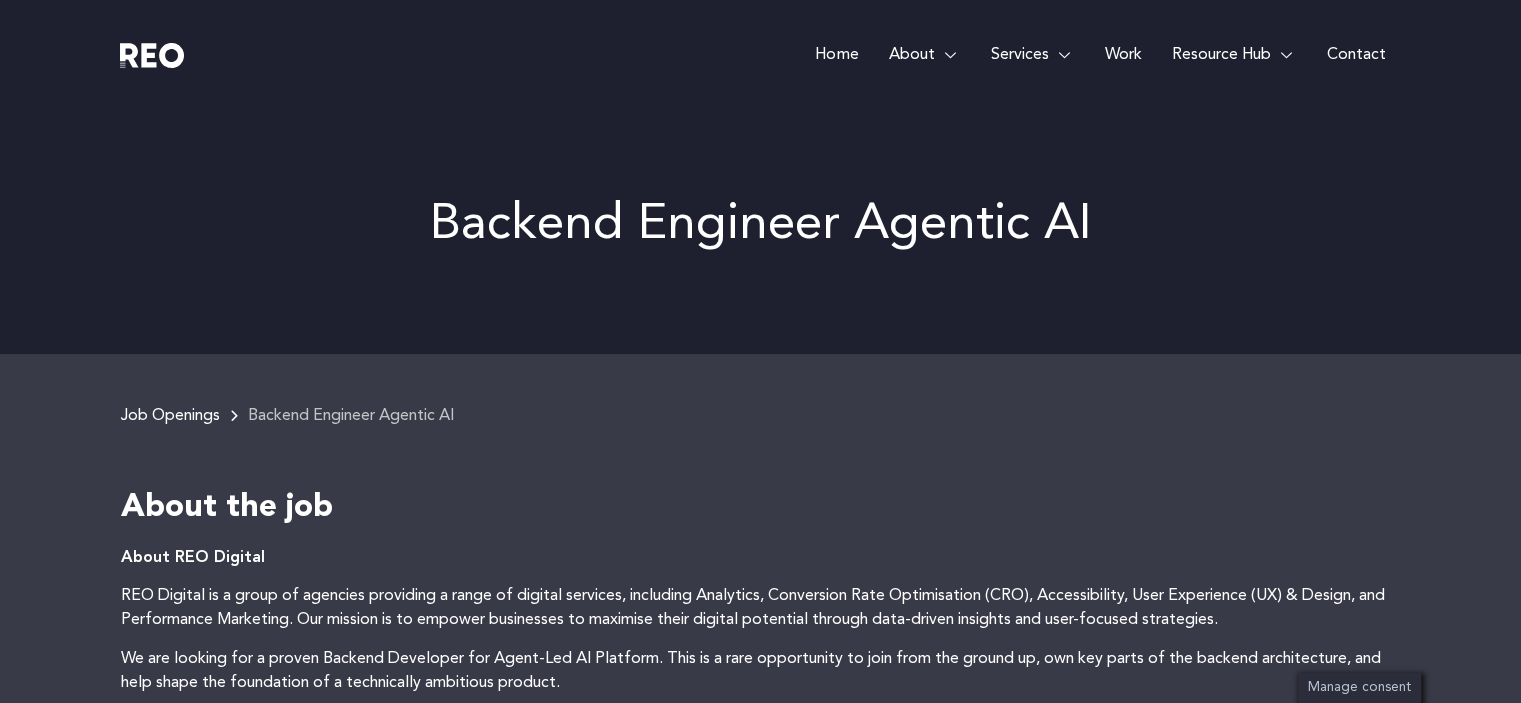 click on "Work" at bounding box center (1122, 55) 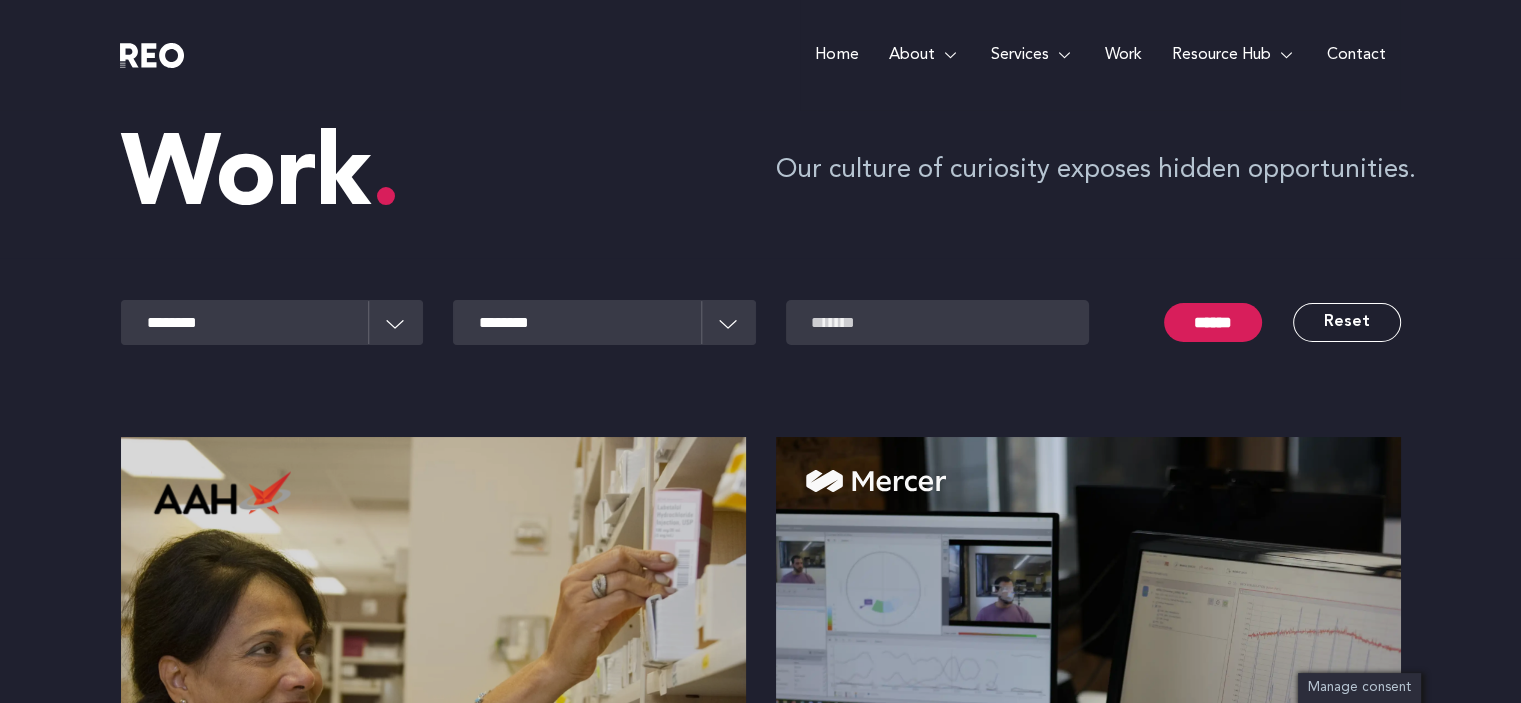 scroll, scrollTop: 0, scrollLeft: 0, axis: both 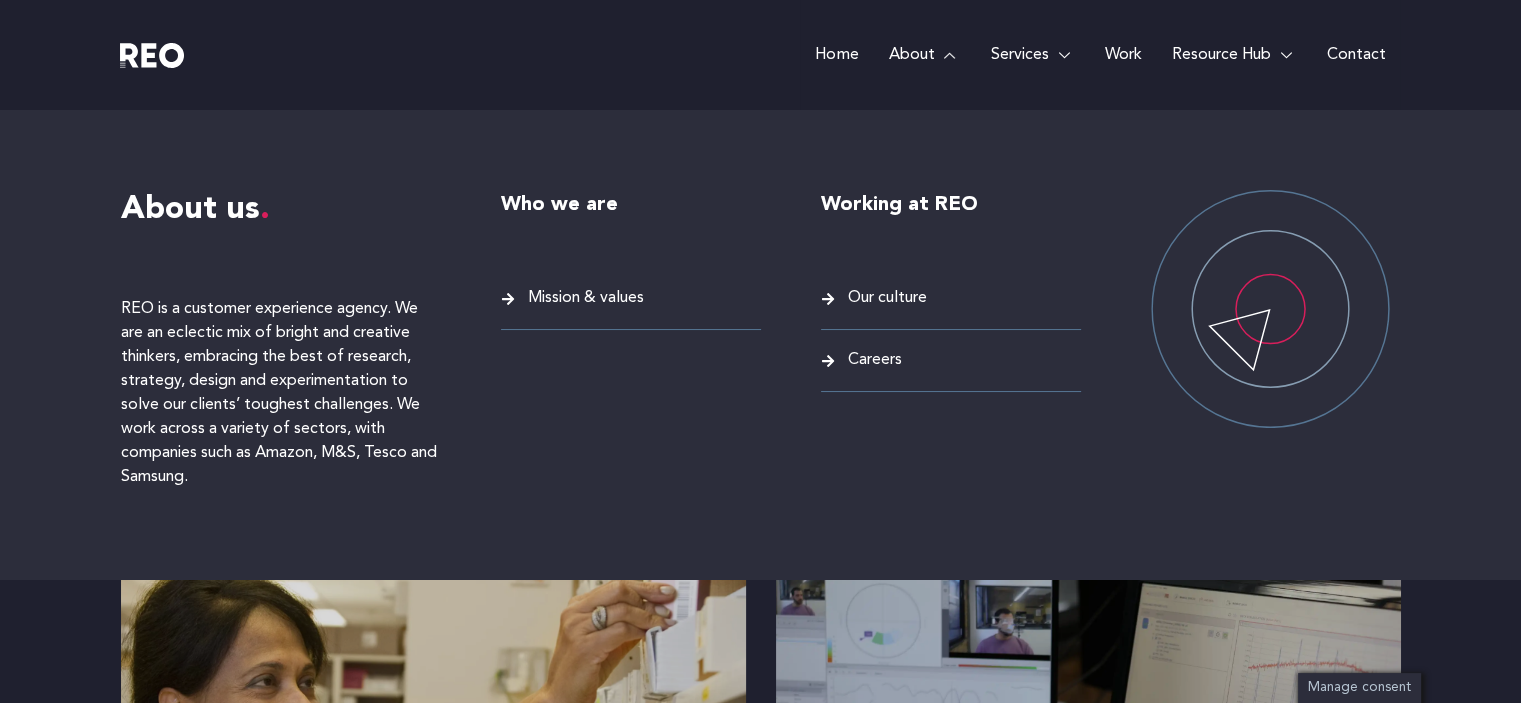 click on "Careers" at bounding box center (872, 360) 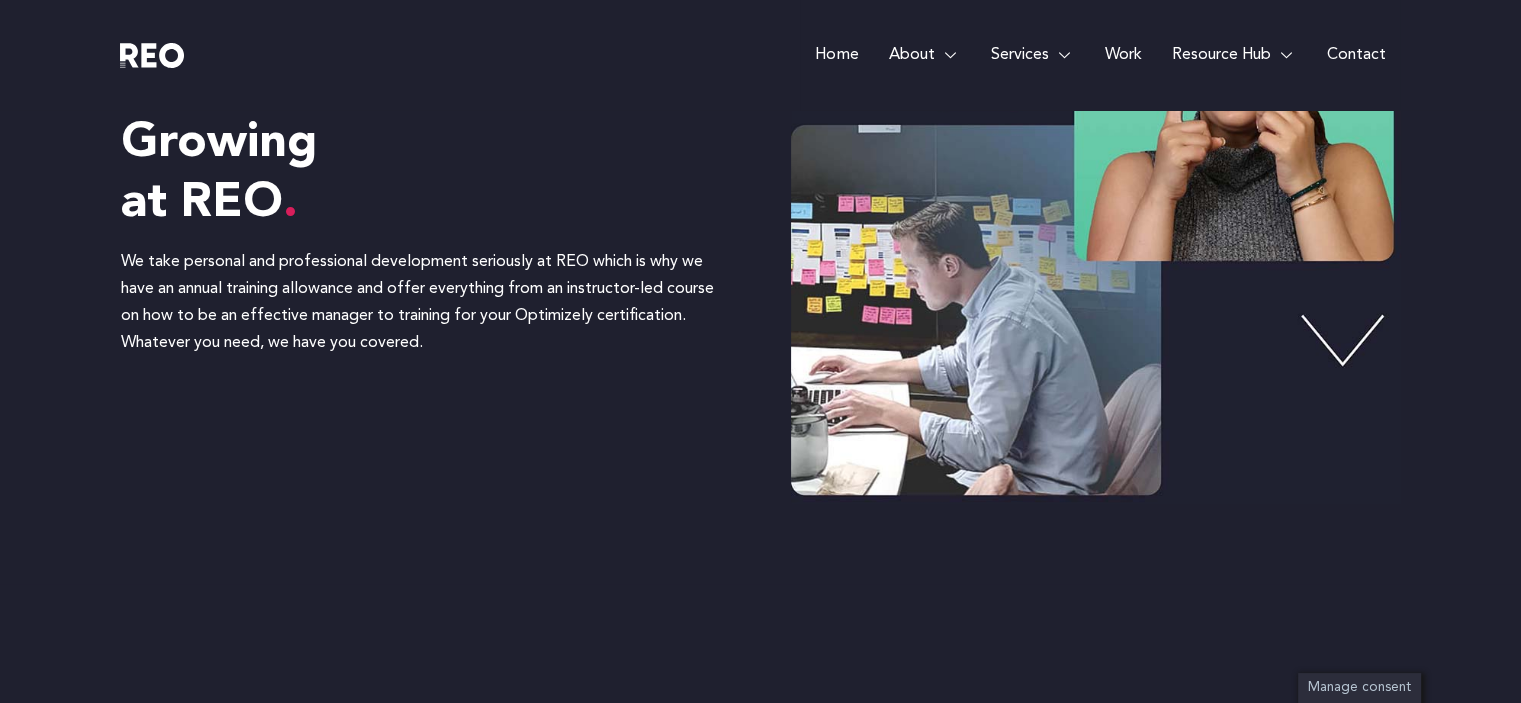 scroll, scrollTop: 2200, scrollLeft: 0, axis: vertical 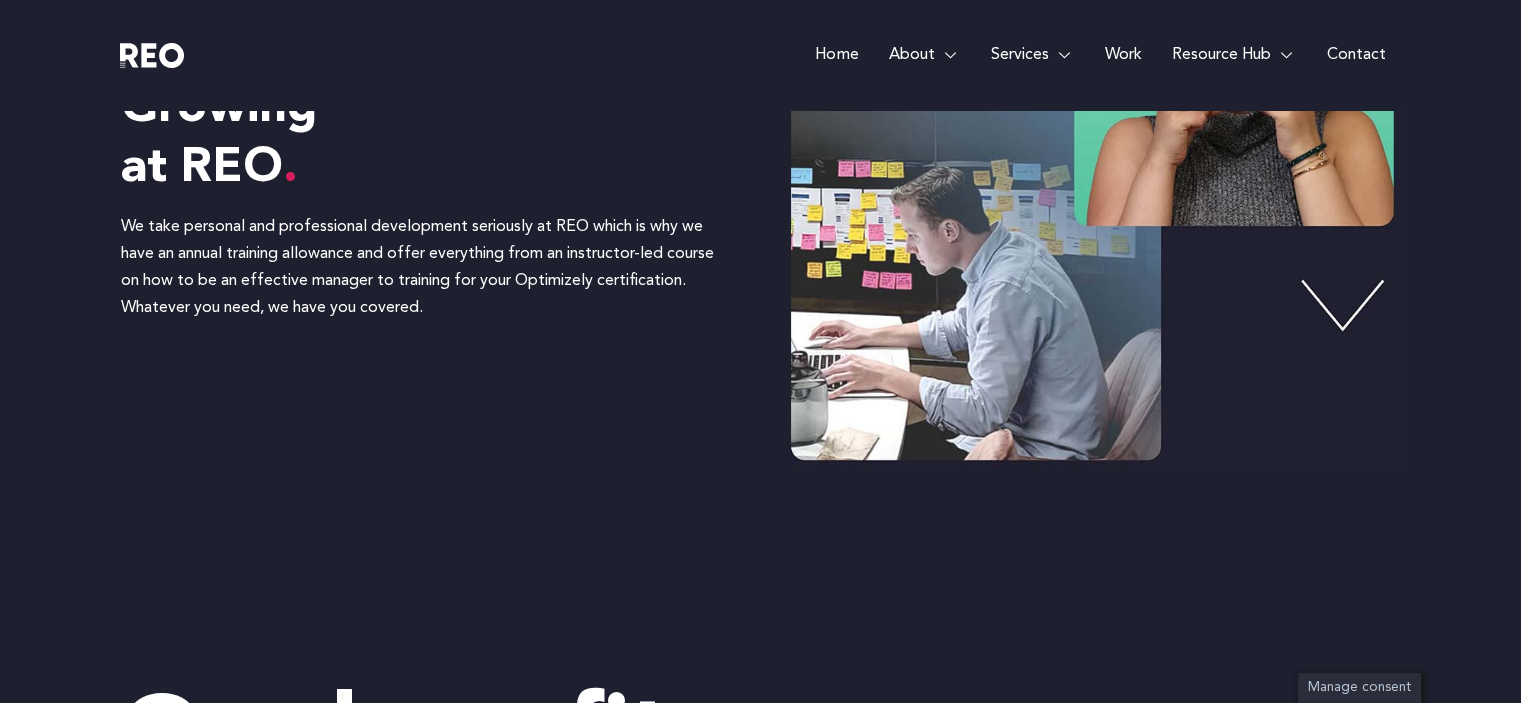 click at bounding box center [1096, 181] 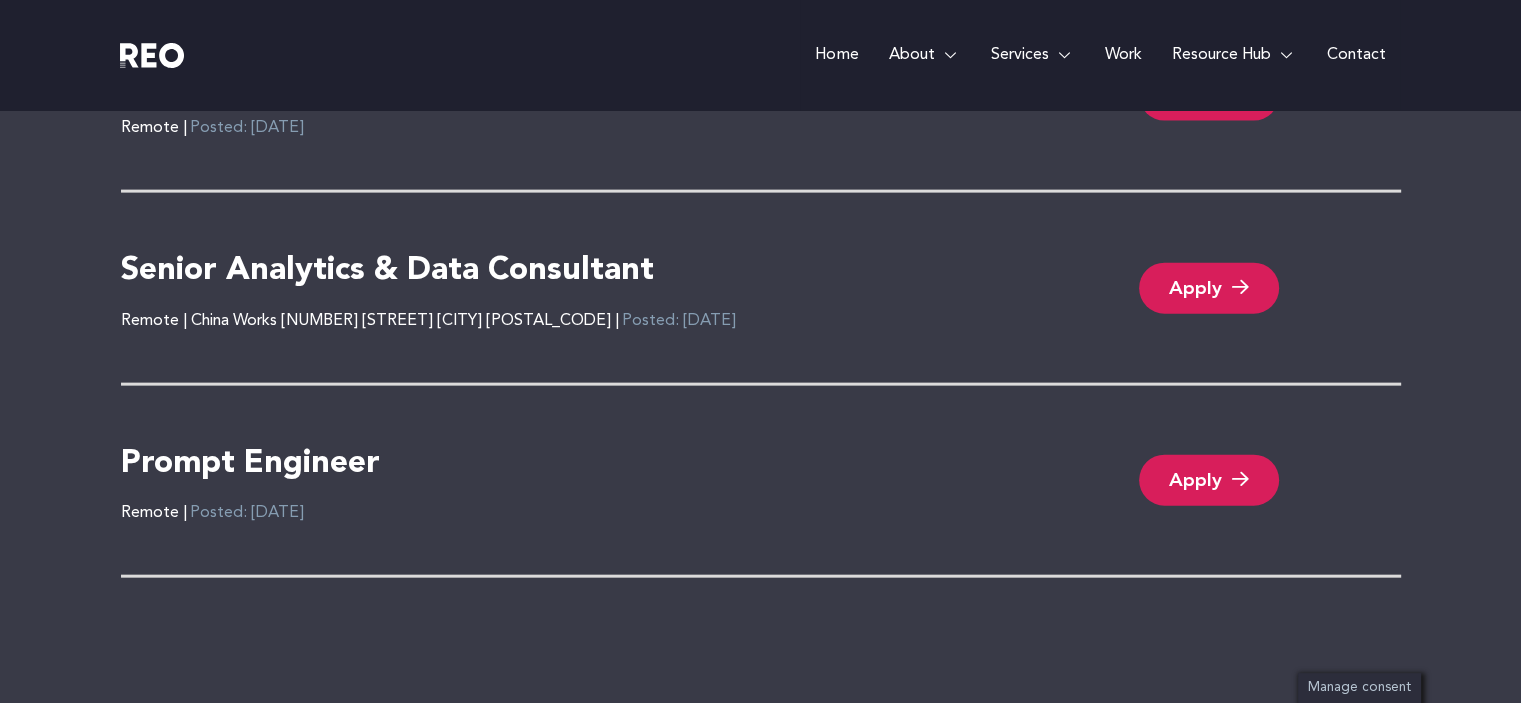 scroll, scrollTop: 4600, scrollLeft: 0, axis: vertical 